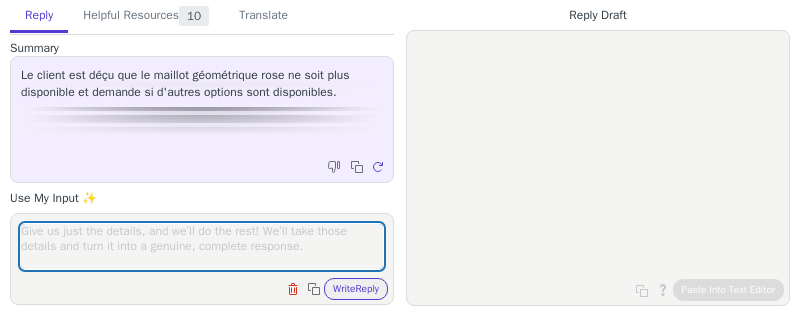 scroll, scrollTop: 0, scrollLeft: 0, axis: both 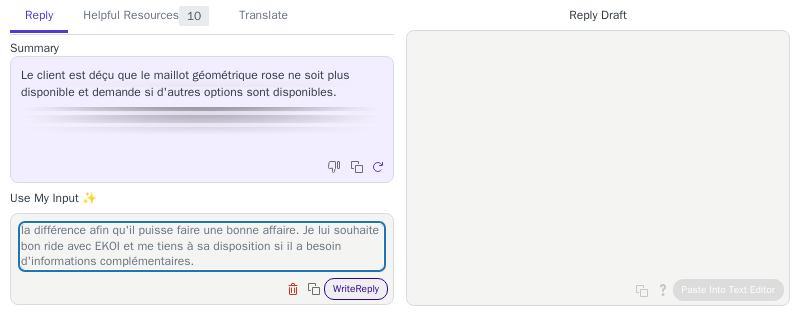 type on "Lui dire que j'ai procédé à la modification et au remboursement de la différence afin qu'il puisse faire une bonne affaire. Je lui souhaite bon ride avec EKOI et me tiens à sa disposition si il a besoin d'informations complémentaires." 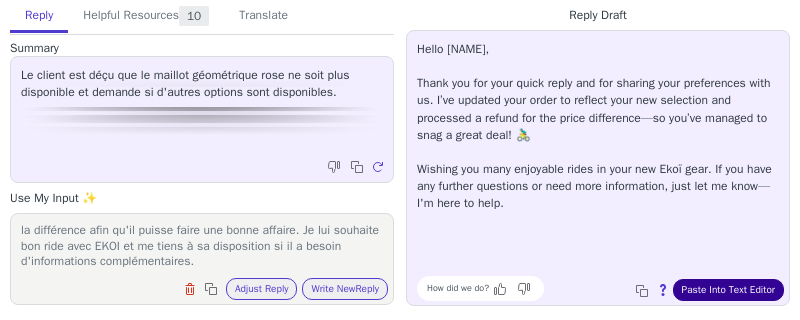 click on "Paste Into Text Editor" at bounding box center [728, 290] 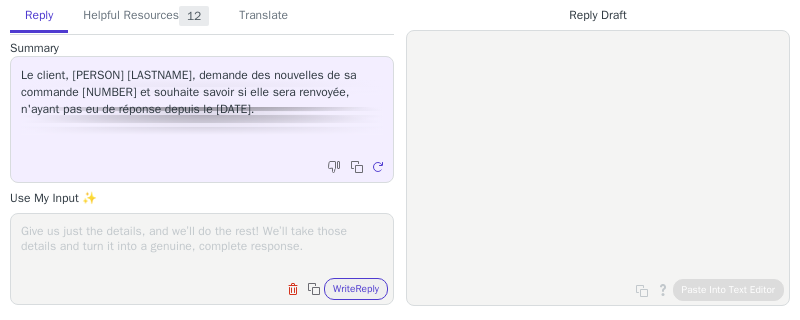 scroll, scrollTop: 0, scrollLeft: 0, axis: both 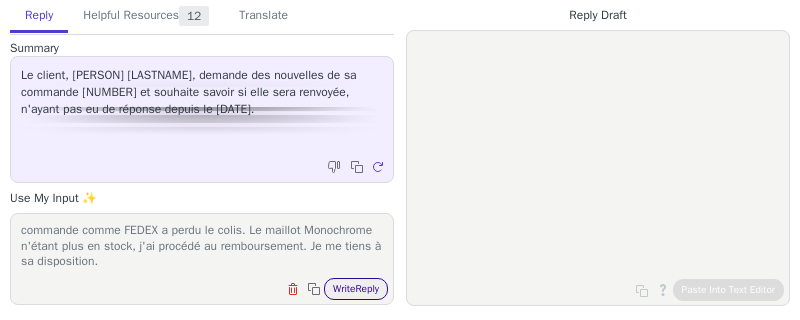 type on "Le remercier de son message. Je viens d'envoyer une nouvelle commande comme FEDEX a perdu le colis. Le maillot Monochrome n'étant plus en stock, j'ai procédé au remboursement. Je me tiens à sa disposition." 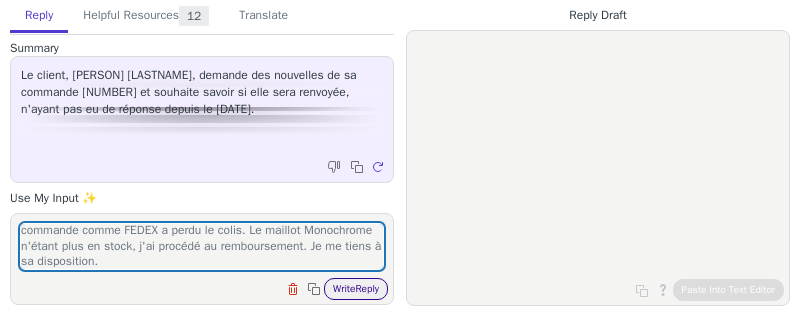 click on "Write  Reply" at bounding box center [356, 289] 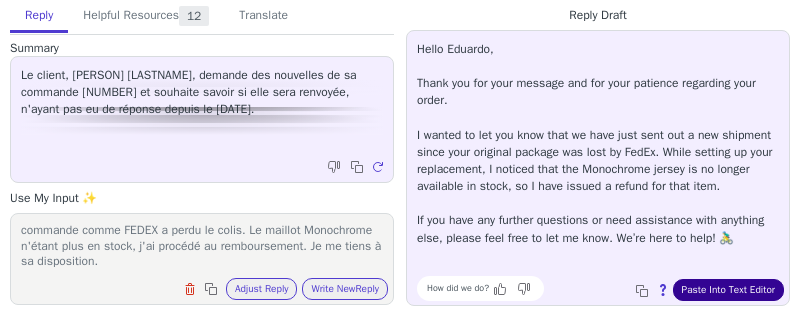 click on "Paste Into Text Editor" at bounding box center (728, 290) 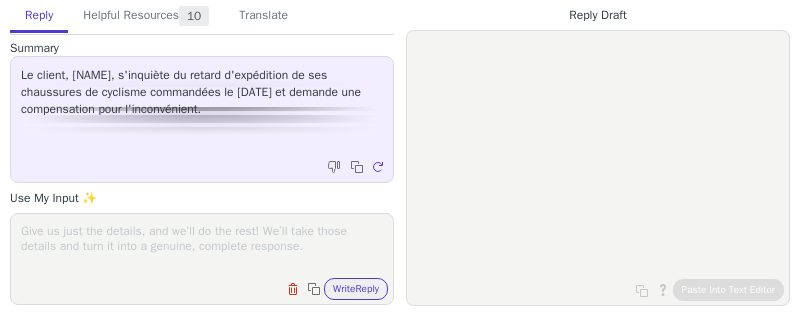 scroll, scrollTop: 0, scrollLeft: 0, axis: both 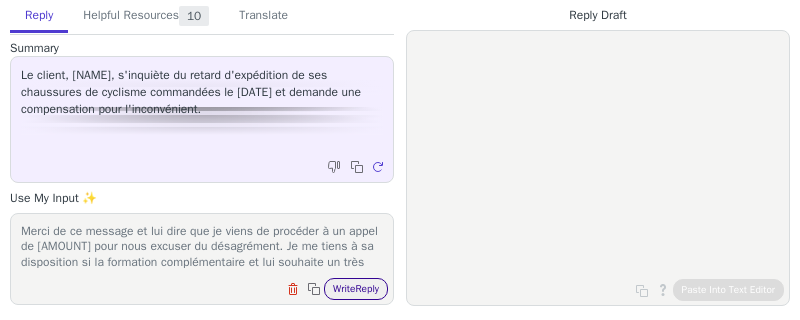 type on "Merci de ce message et lui dire que je viens de procéder à un appel de [AMOUNT] pour nous excuser du désagrément. Je me tiens à sa disposition si la formation complémentaire et lui souhaite un très bon ride avec nous." 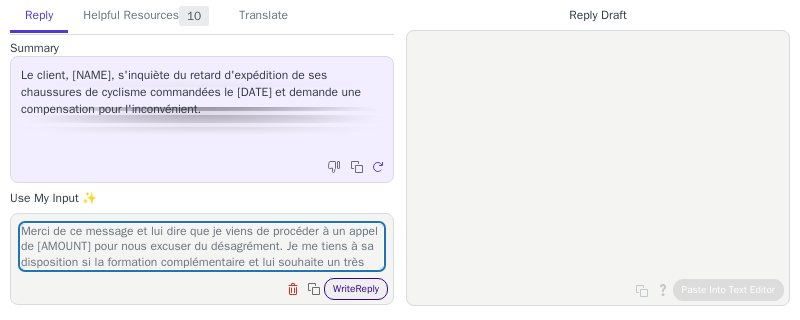 click on "Write  Reply" at bounding box center [356, 289] 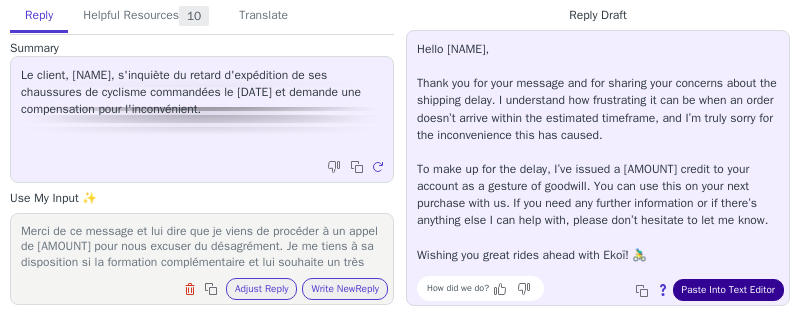 click on "Paste Into Text Editor" at bounding box center [728, 290] 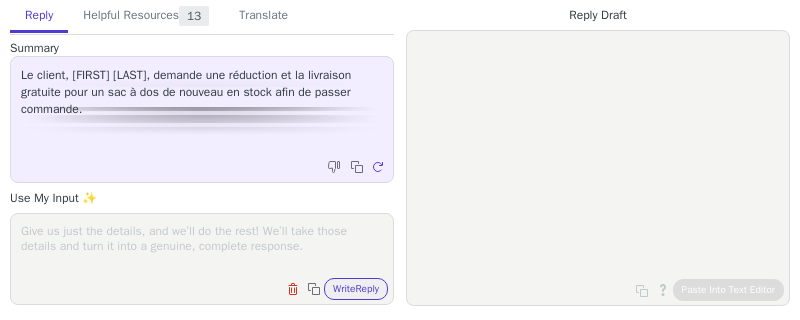 scroll, scrollTop: 0, scrollLeft: 0, axis: both 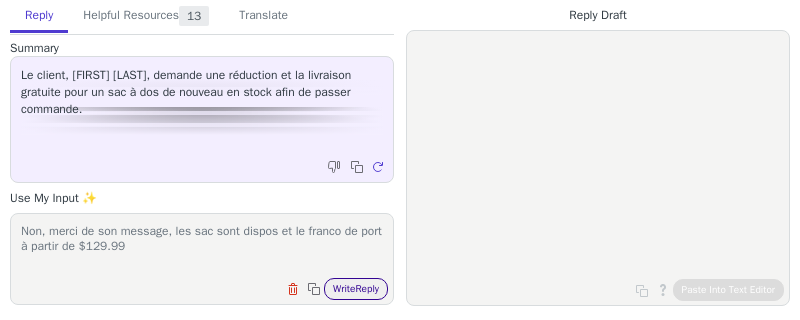 type on "Non, merci de son message, les sac sont dispos et le franco de port à partir de $129.99" 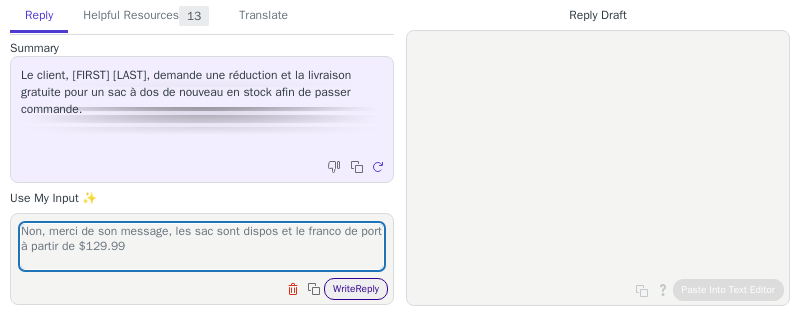 click on "Write  Reply" at bounding box center (356, 289) 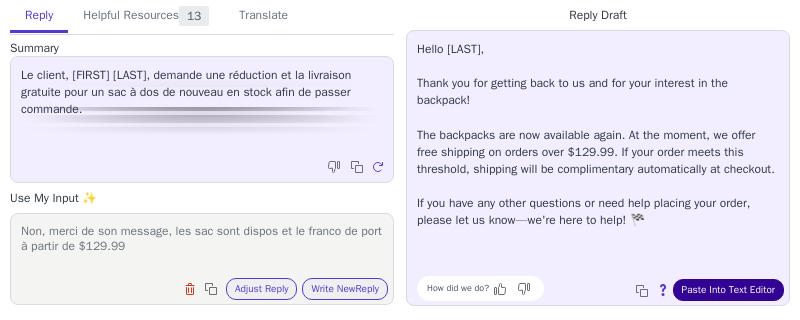 click on "Paste Into Text Editor" at bounding box center (728, 290) 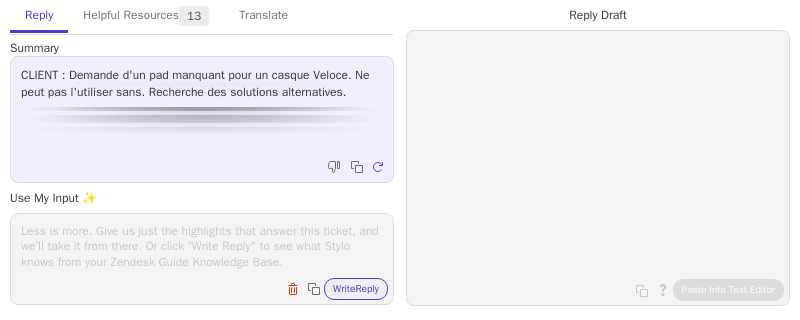 scroll, scrollTop: 0, scrollLeft: 0, axis: both 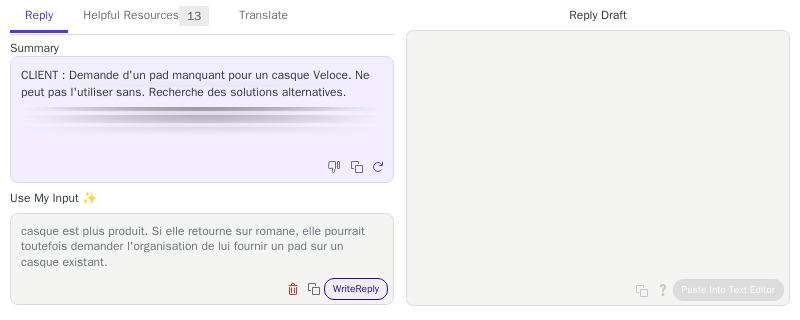 type on "Je m'excuse pour la réponse tardive, j'attendais une réponse de nos équipes à ce genre nous n'avons plus de pad étant donné que le casque est plus produit. Si elle retourne sur romane, elle pourrait toutefois demander l'organisation de lui fournir un pad sur un casque existant." 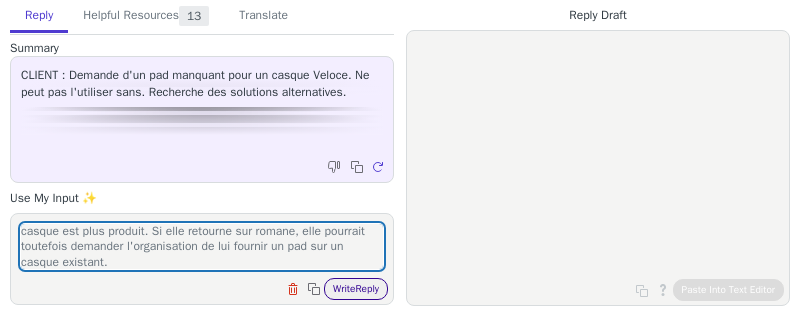click on "Write  Reply" at bounding box center (356, 289) 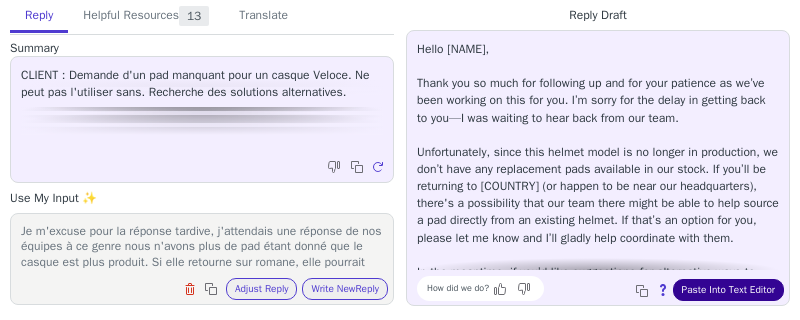 click on "Paste Into Text Editor" at bounding box center (728, 290) 